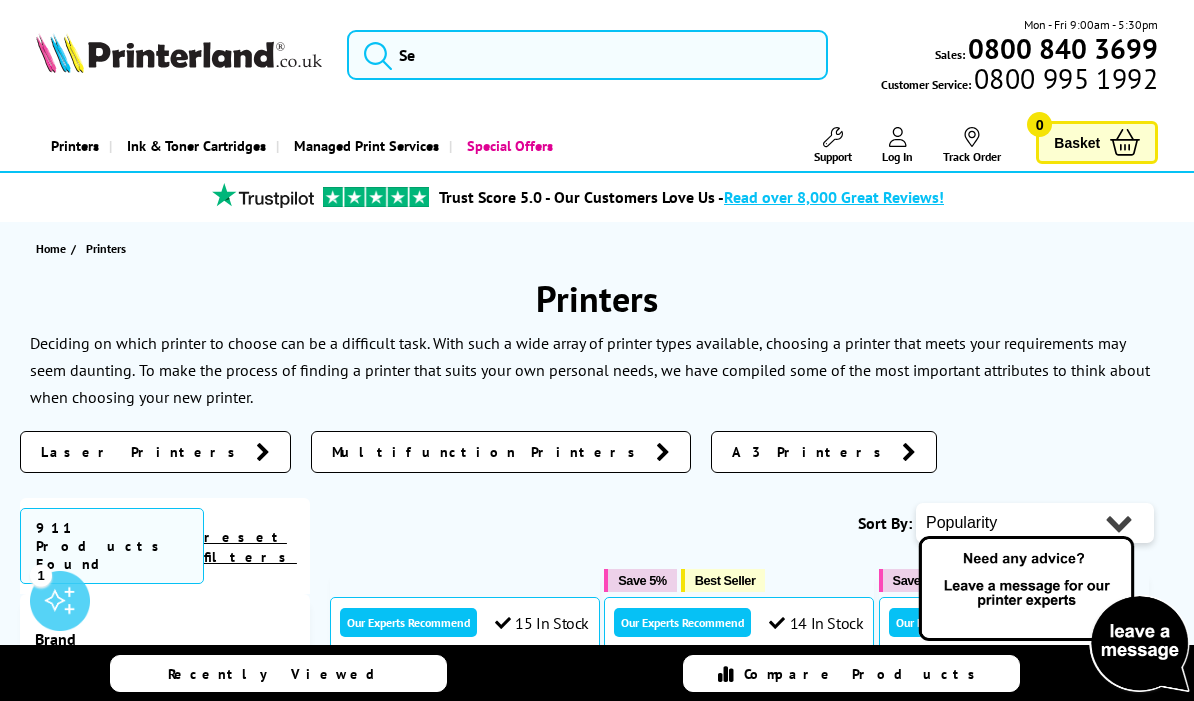 scroll, scrollTop: 0, scrollLeft: 0, axis: both 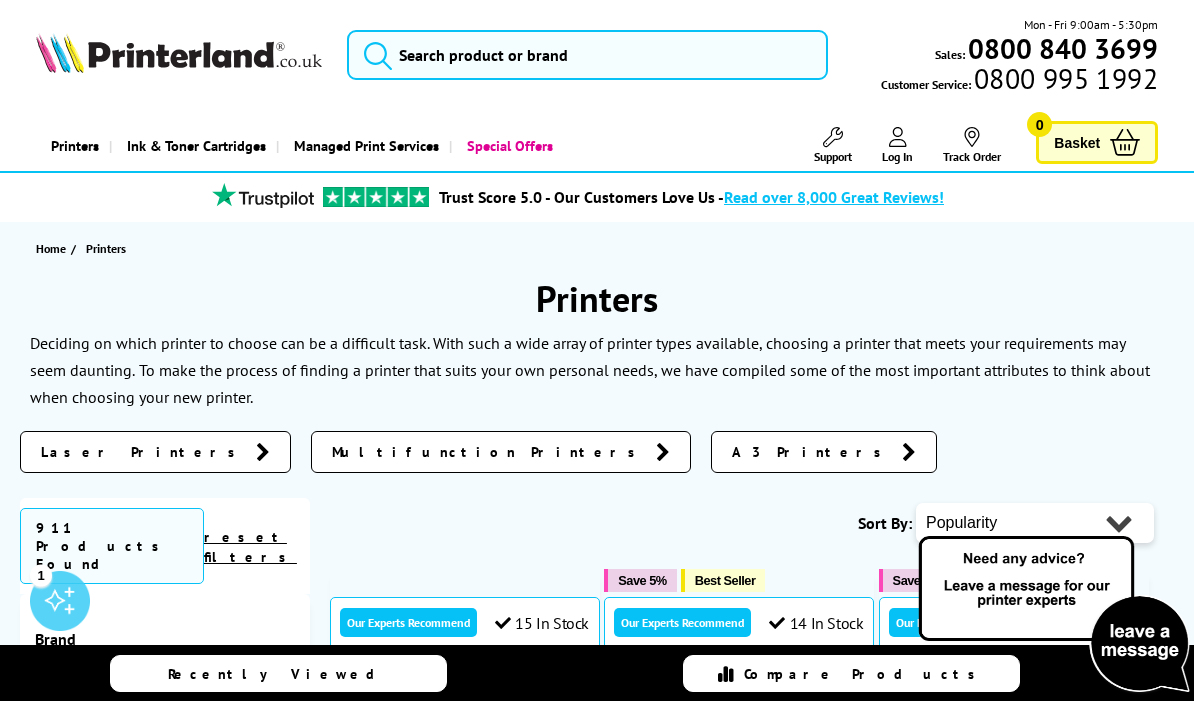 click at bounding box center [179, 53] 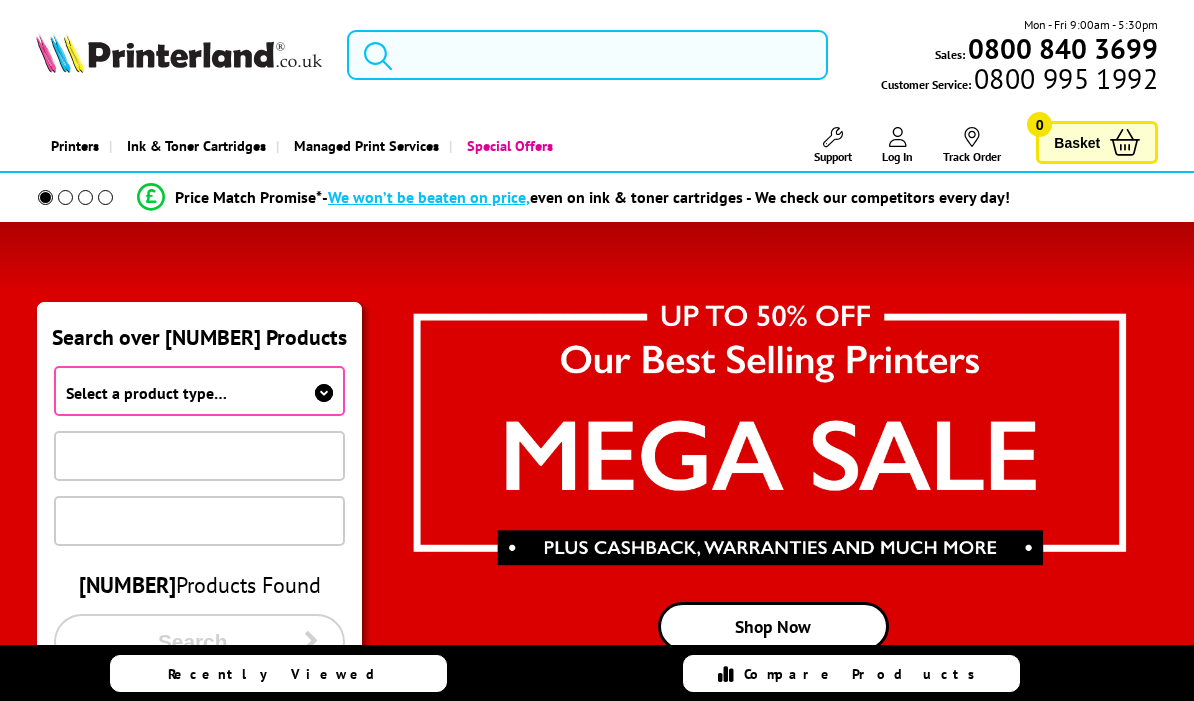 scroll, scrollTop: 0, scrollLeft: 0, axis: both 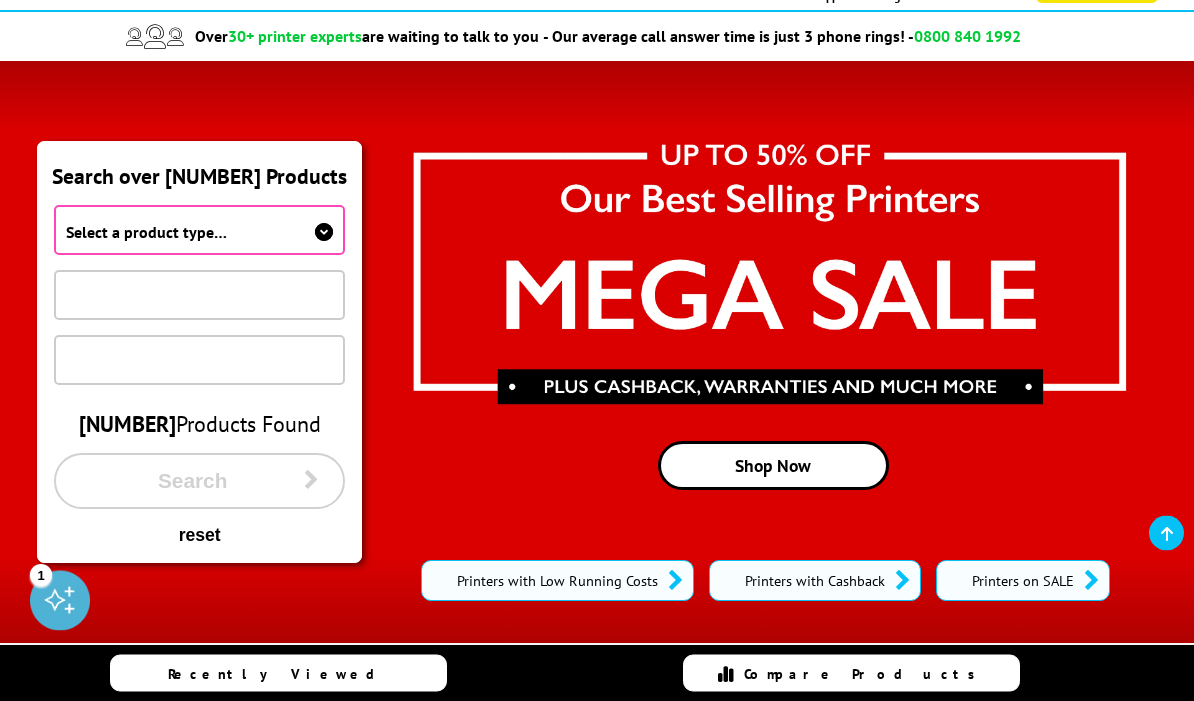 click on "Select a product type…" at bounding box center [146, 233] 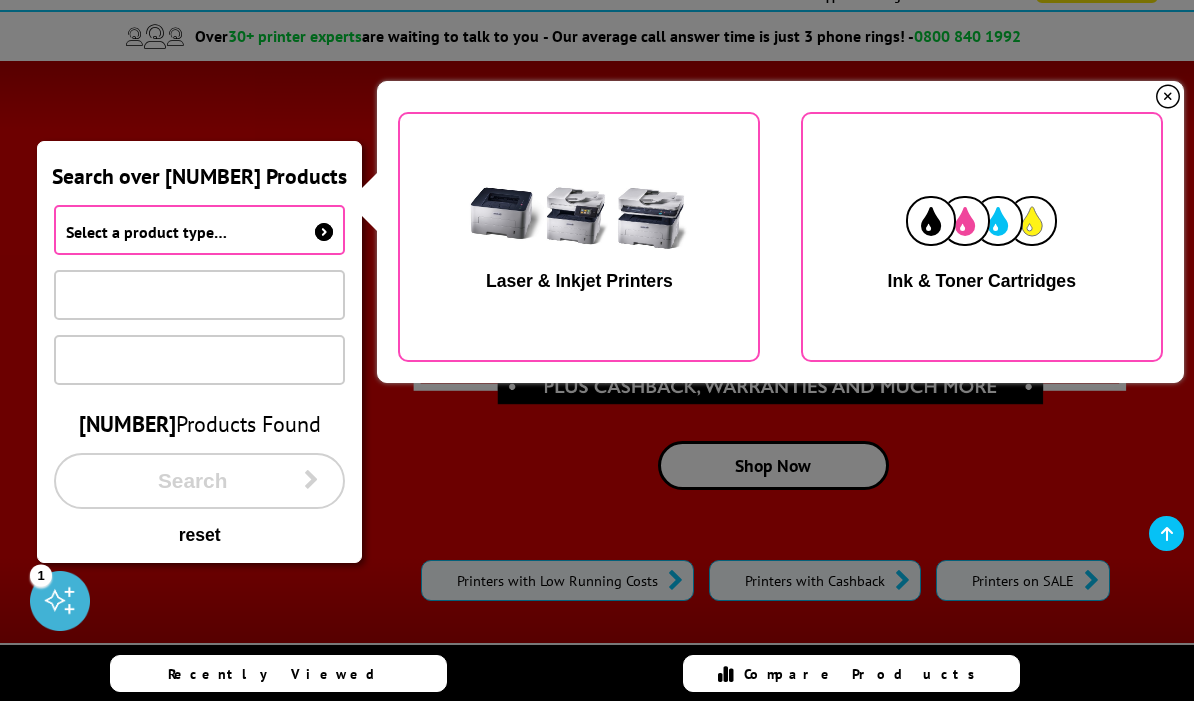 click at bounding box center (579, 221) 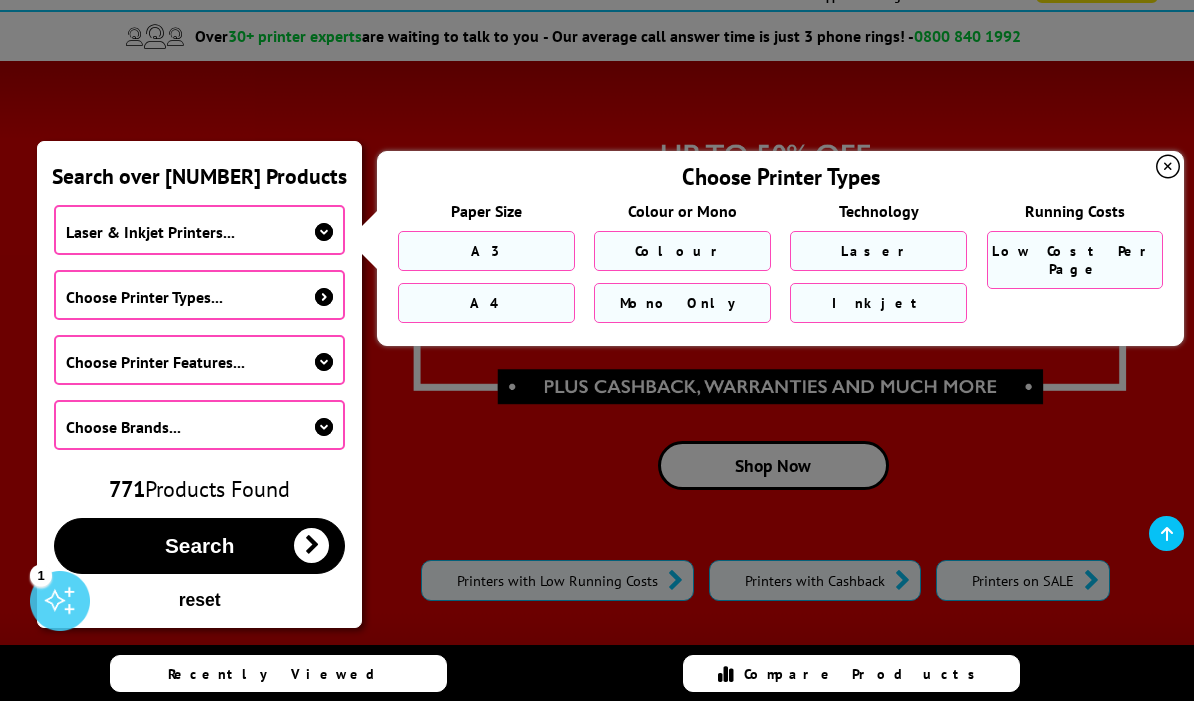 click on "A4" at bounding box center [486, 303] 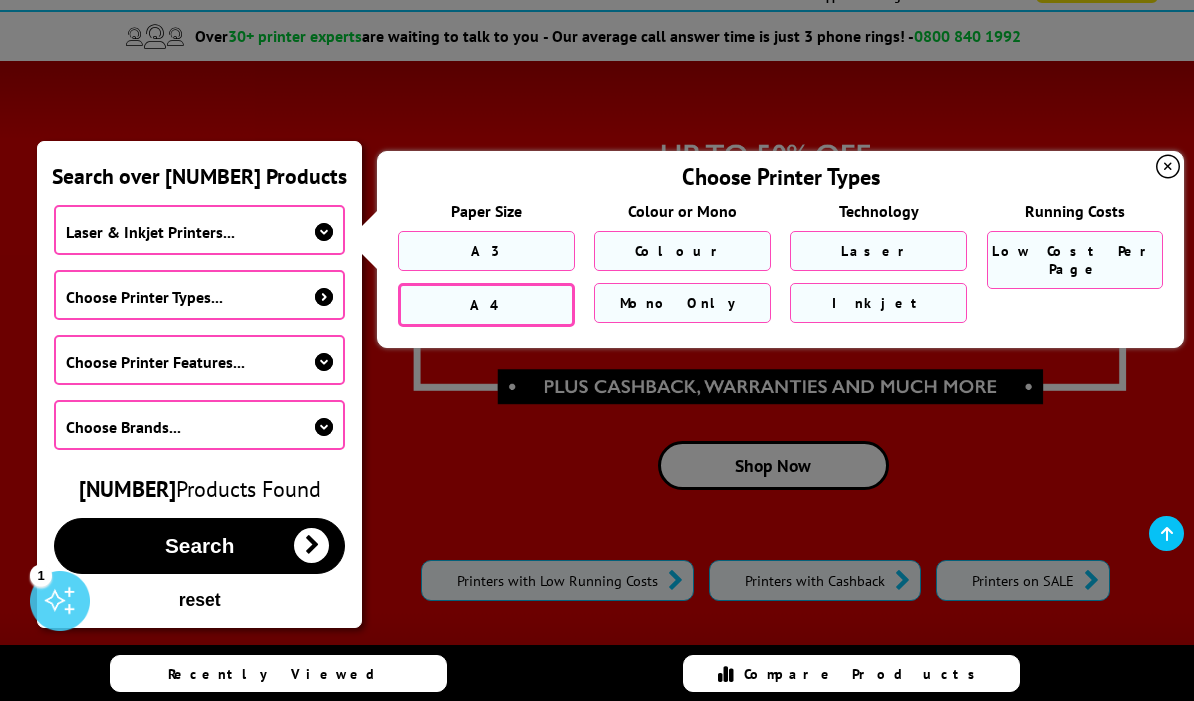 click on "Colour" at bounding box center (682, 251) 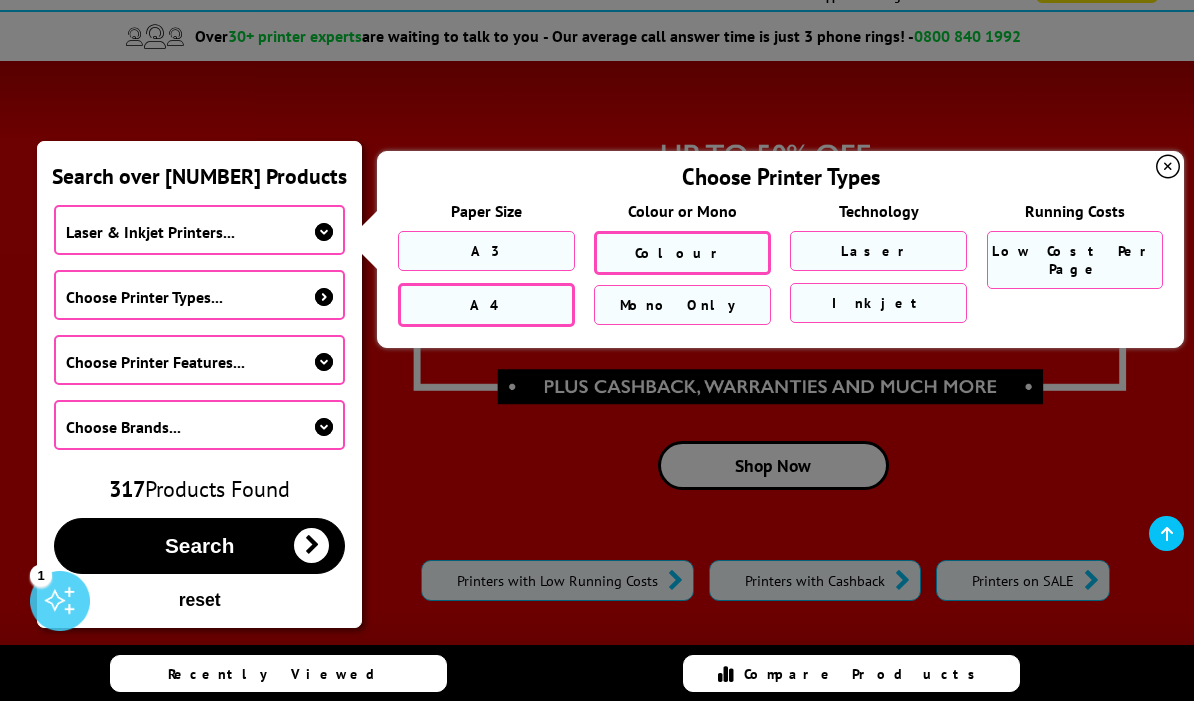 click on "Laser" at bounding box center (878, 251) 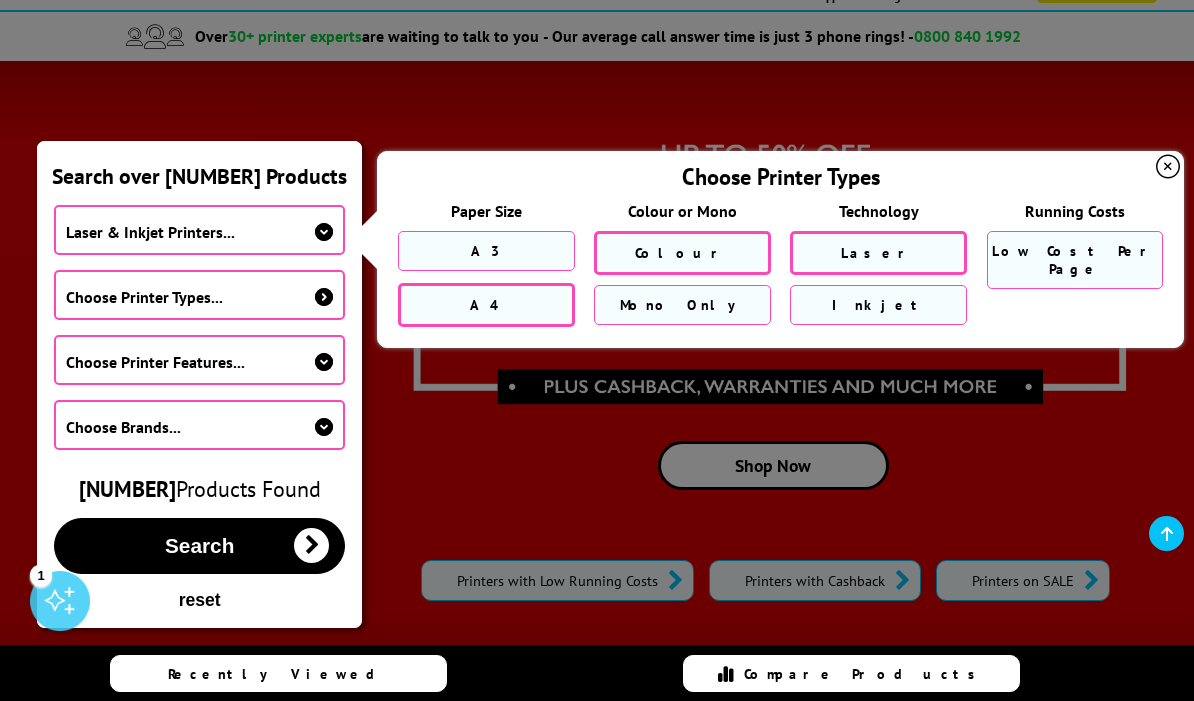 click on "Choose Printer Types..." at bounding box center [144, 297] 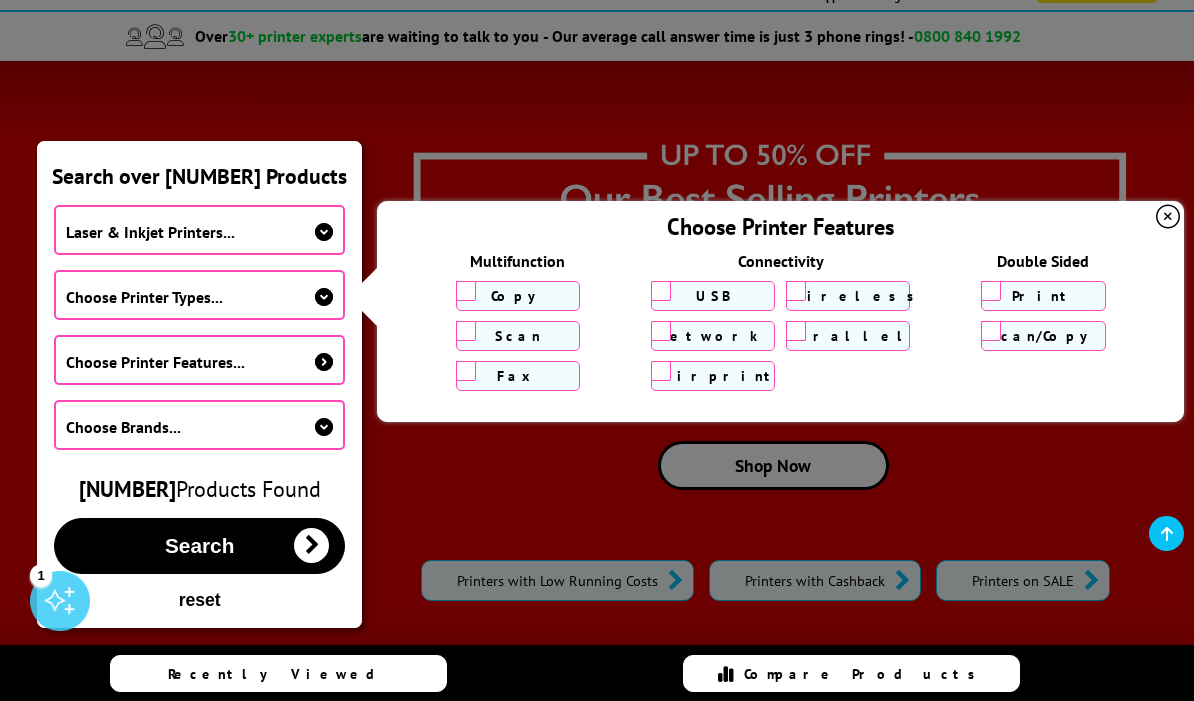 click on "Wireless" at bounding box center (796, 291) 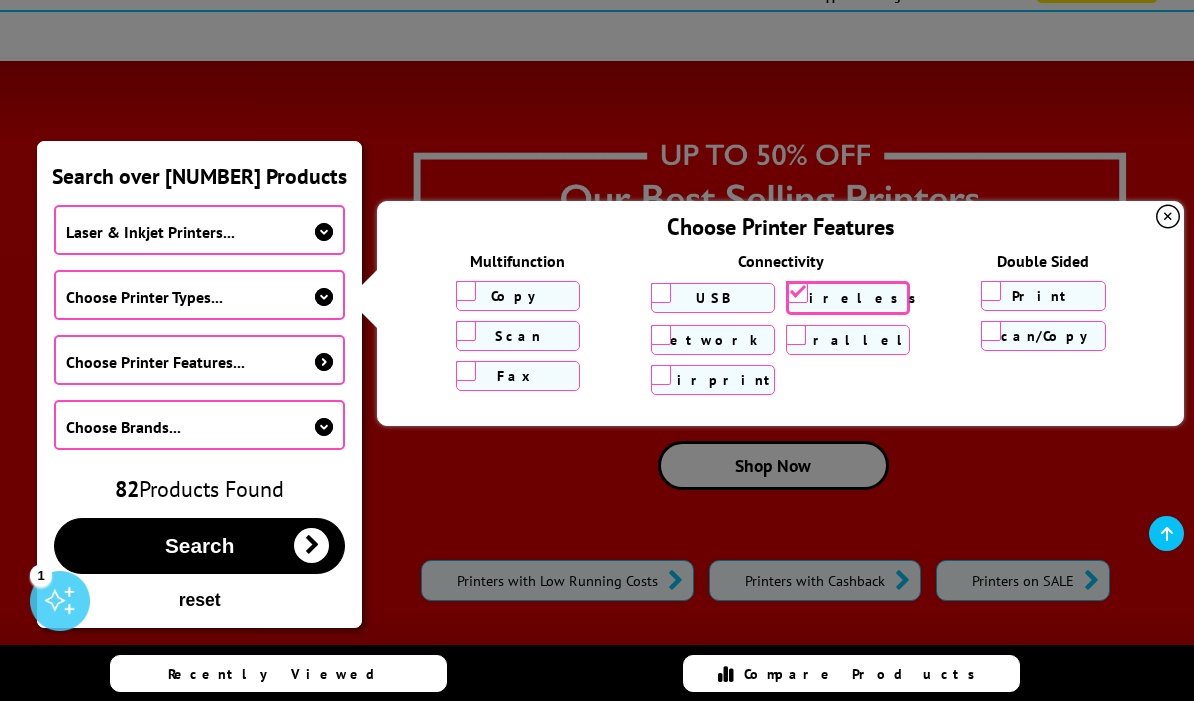 click on "Search" at bounding box center [199, 546] 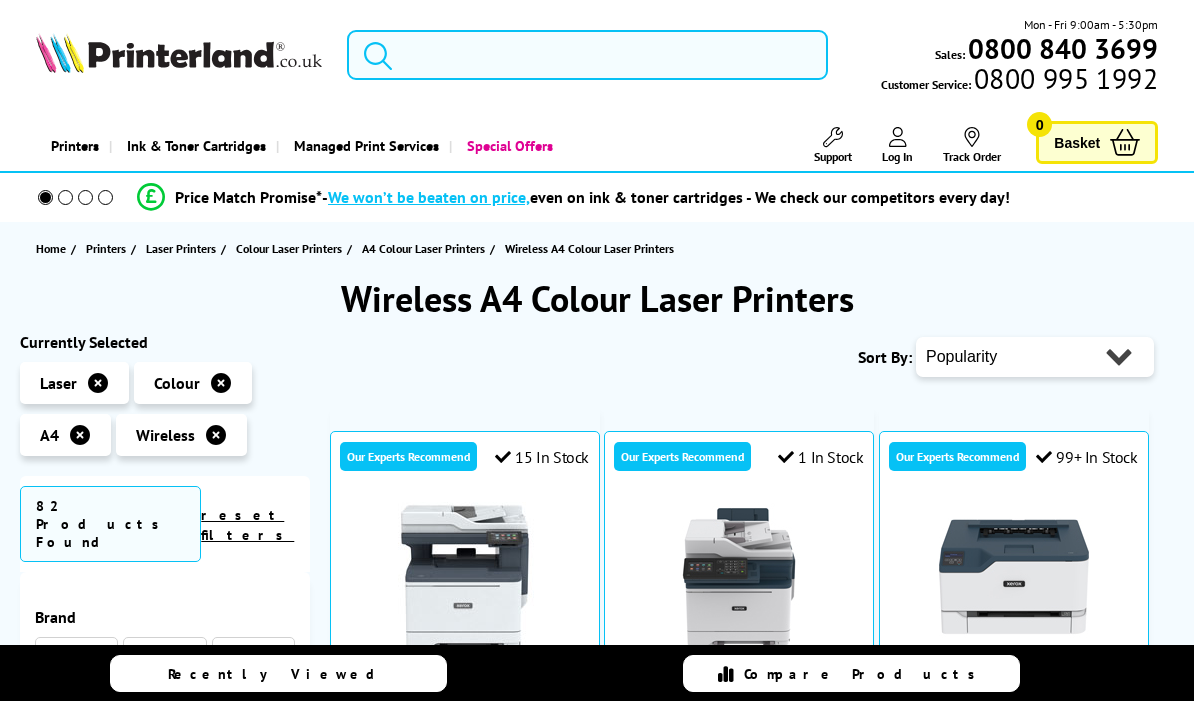 scroll, scrollTop: 0, scrollLeft: 0, axis: both 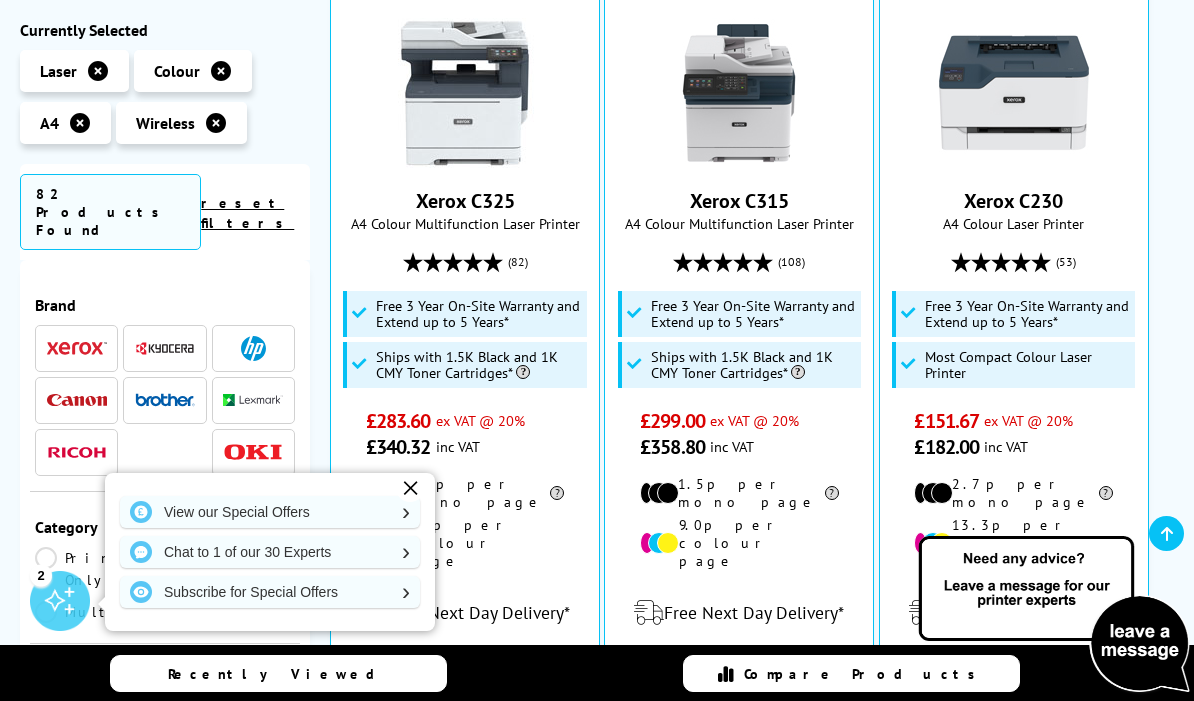 click on "✕" at bounding box center [410, 488] 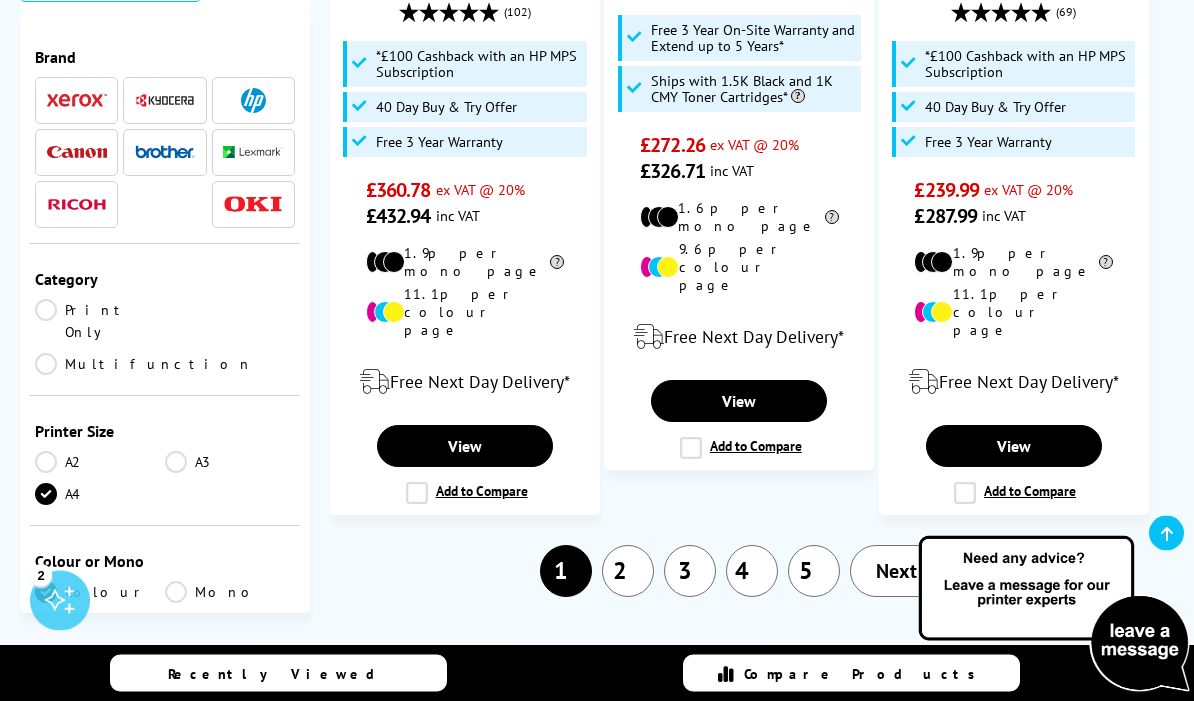 scroll, scrollTop: 3353, scrollLeft: 0, axis: vertical 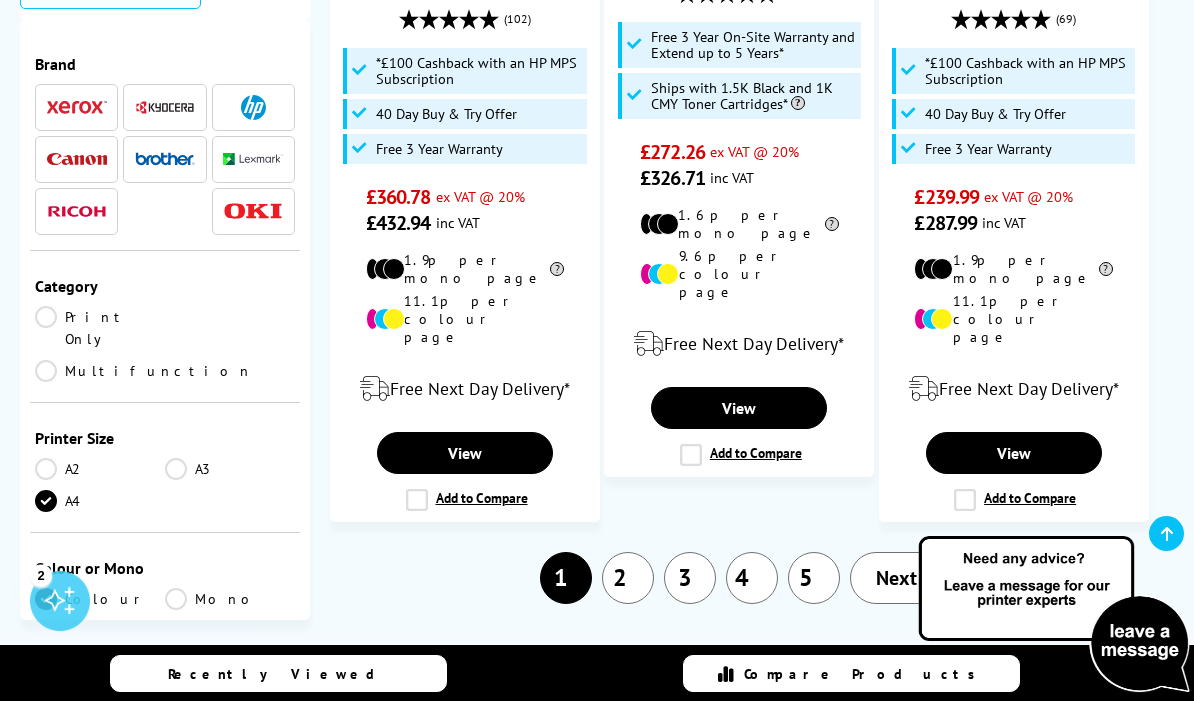 click on "2" at bounding box center [628, 578] 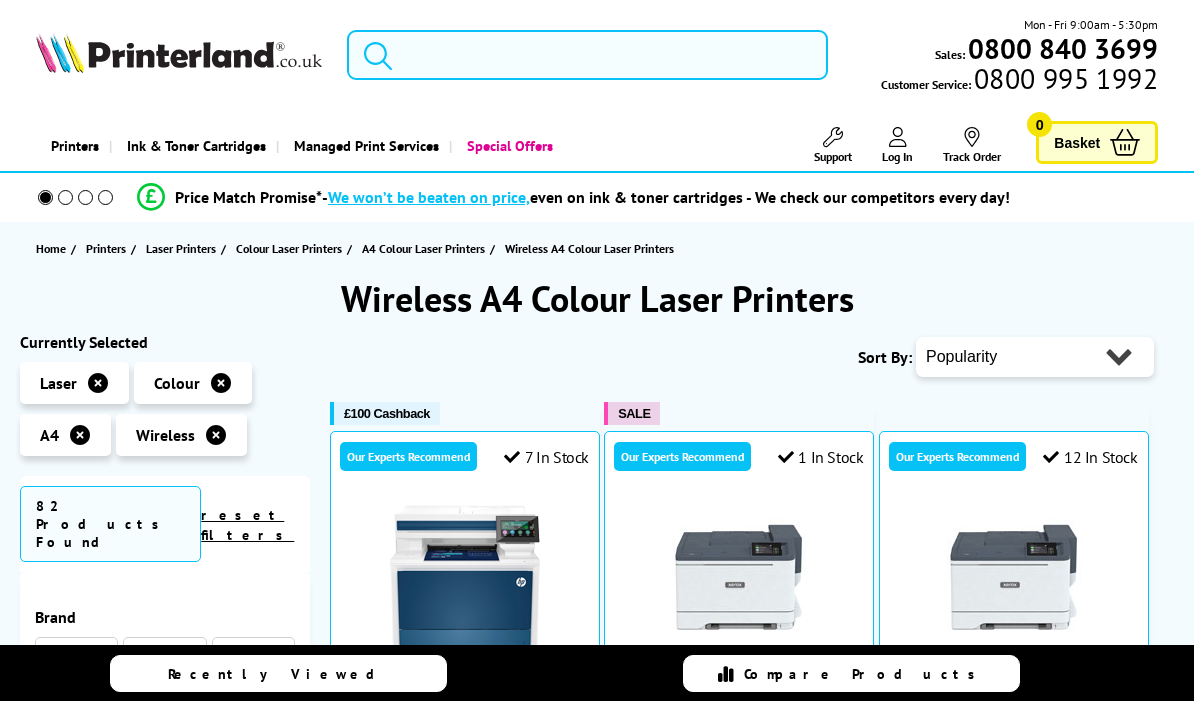 scroll, scrollTop: 0, scrollLeft: 0, axis: both 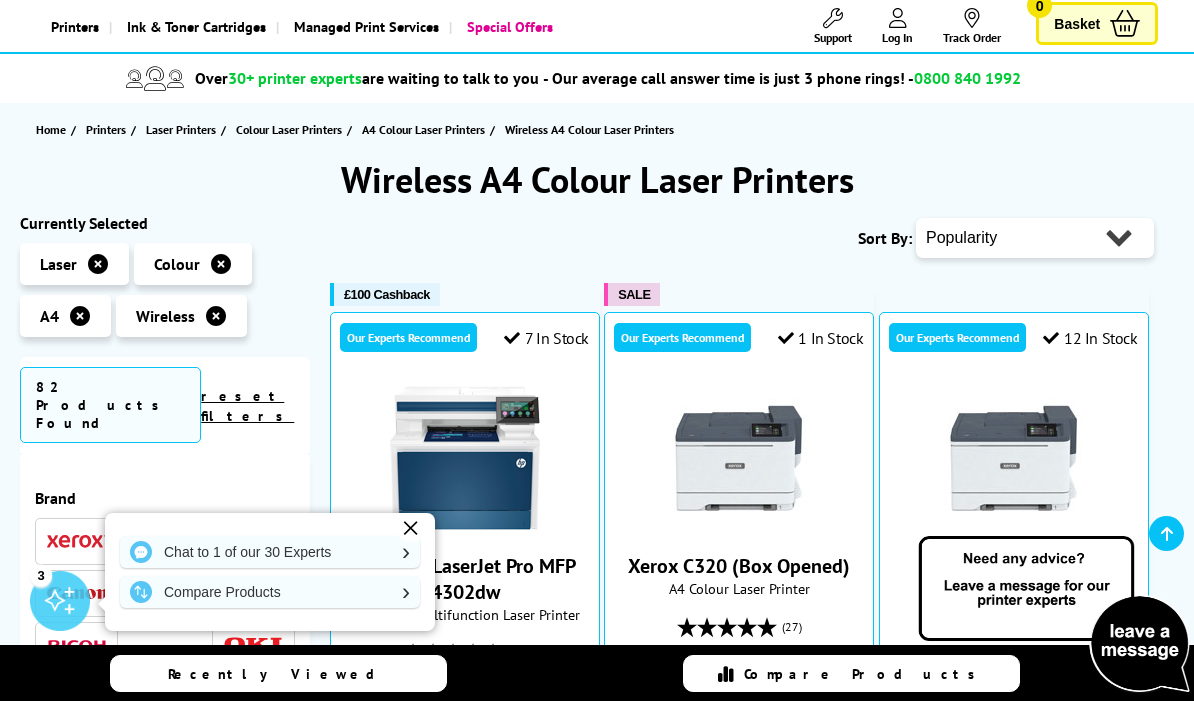 click on "Popularity
Rating
Price - Low to High
Price - High to Low
Running Costs - Low to High
Size - Small to Large" at bounding box center [1035, 238] 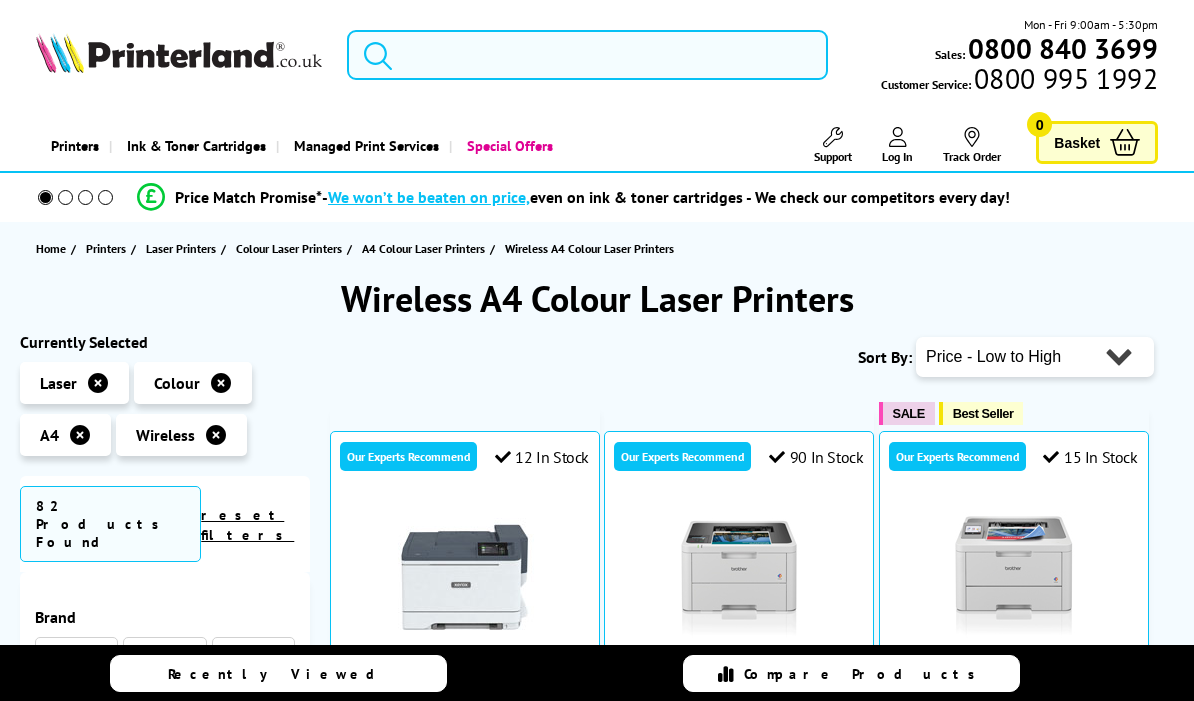 scroll, scrollTop: 0, scrollLeft: 0, axis: both 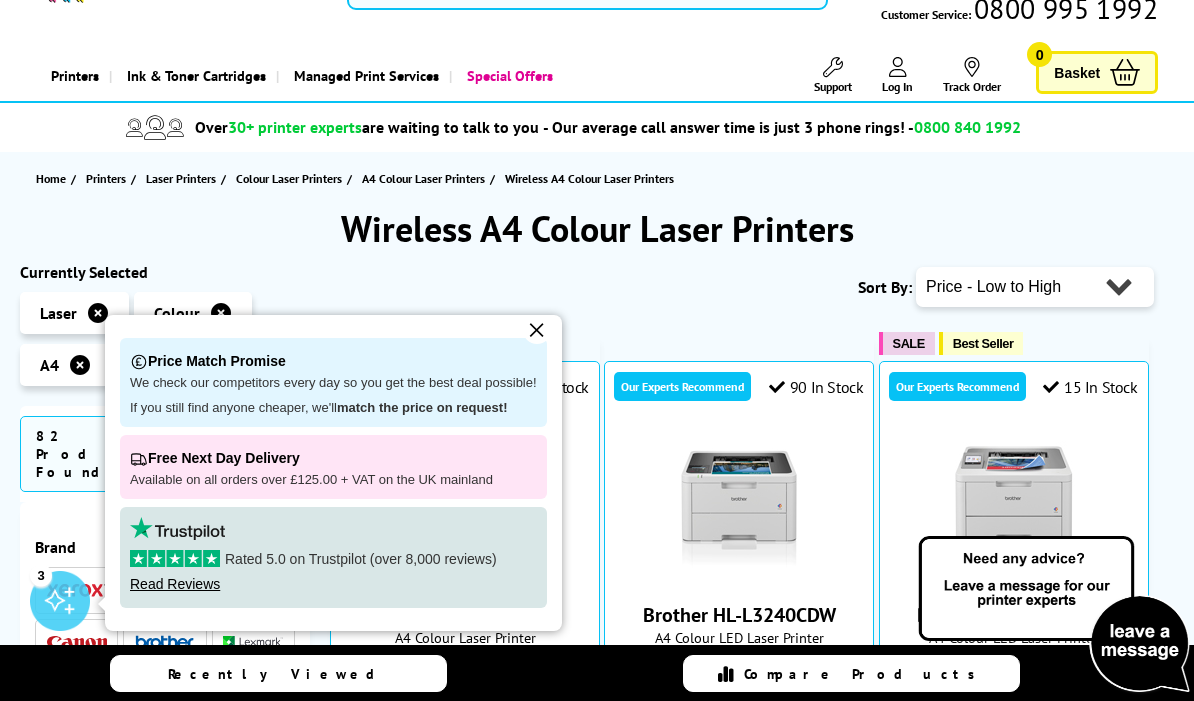 click on "✕" at bounding box center (537, 330) 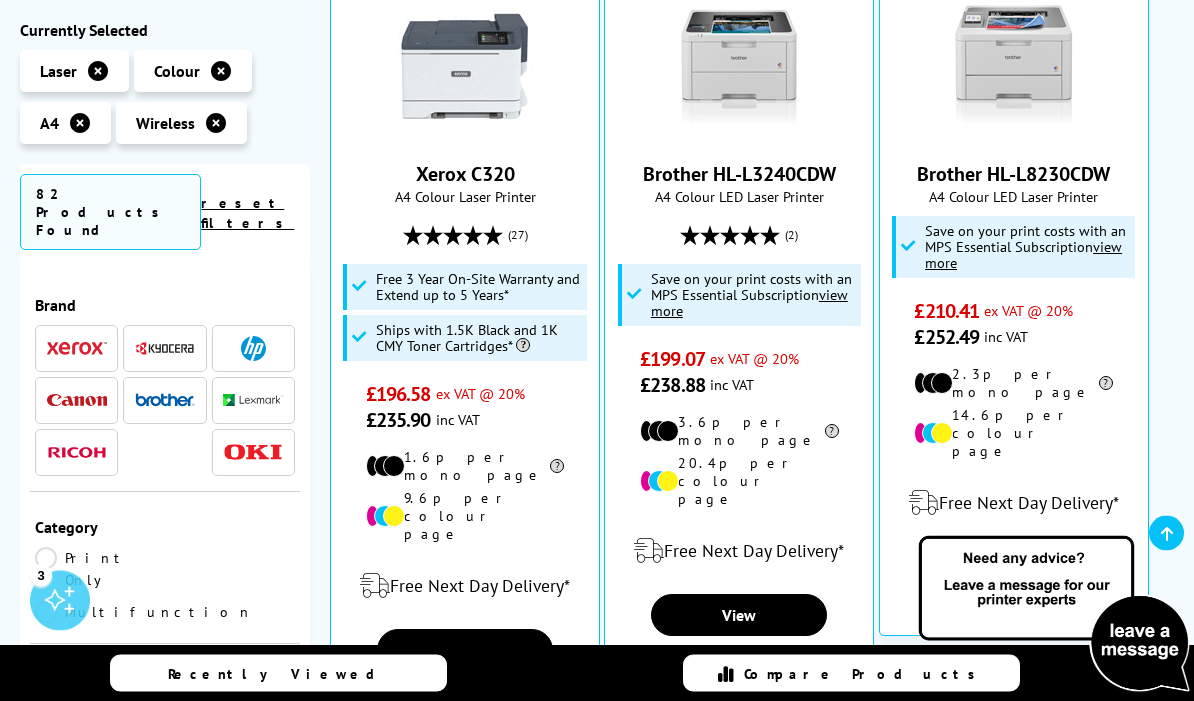 scroll, scrollTop: 511, scrollLeft: 0, axis: vertical 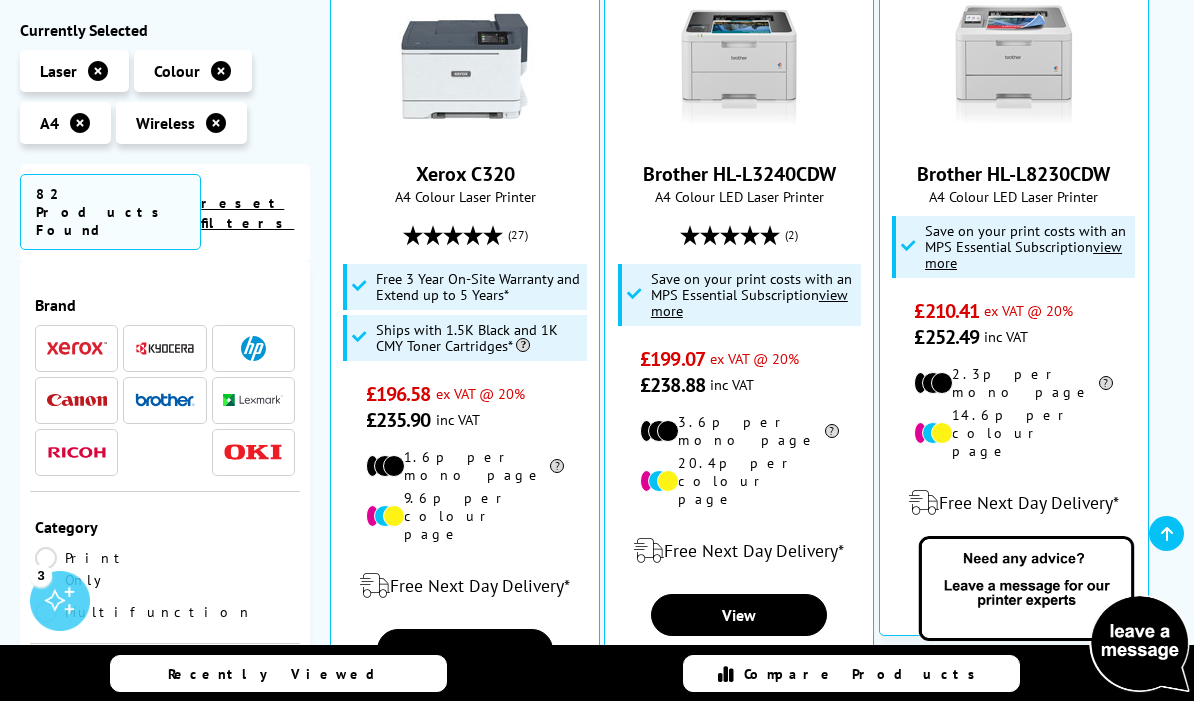 click on "Brother HL-L3240CDW" at bounding box center (739, 174) 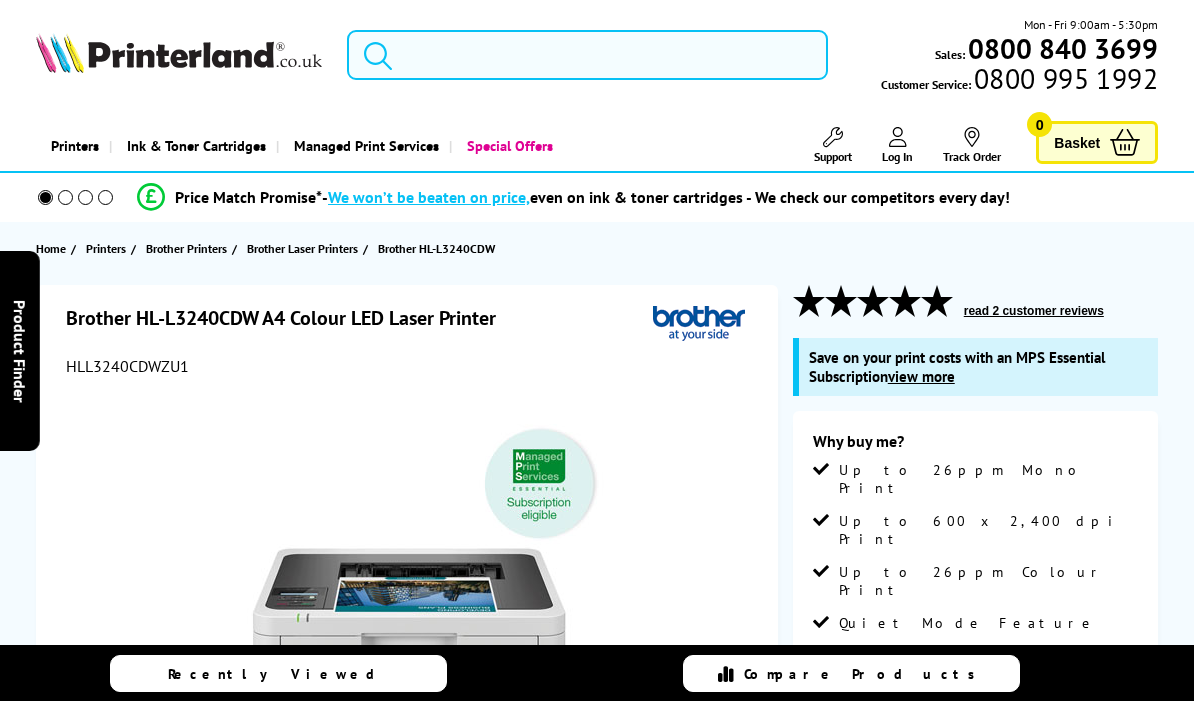 scroll, scrollTop: 0, scrollLeft: 0, axis: both 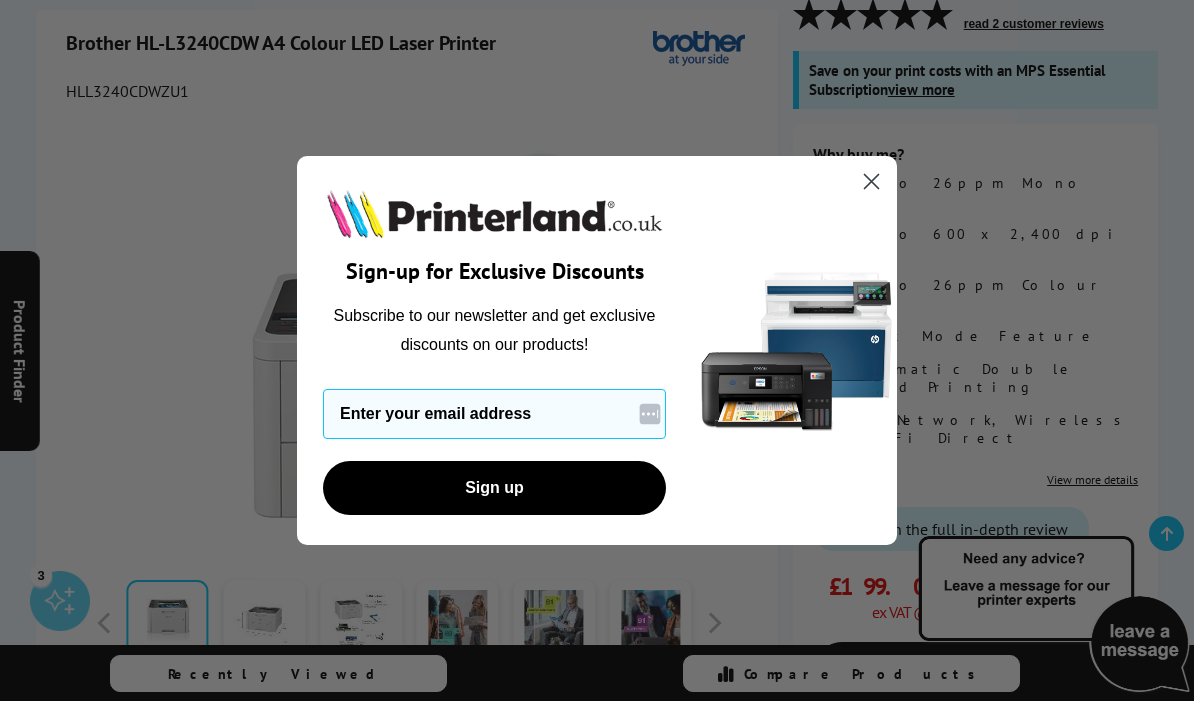 click 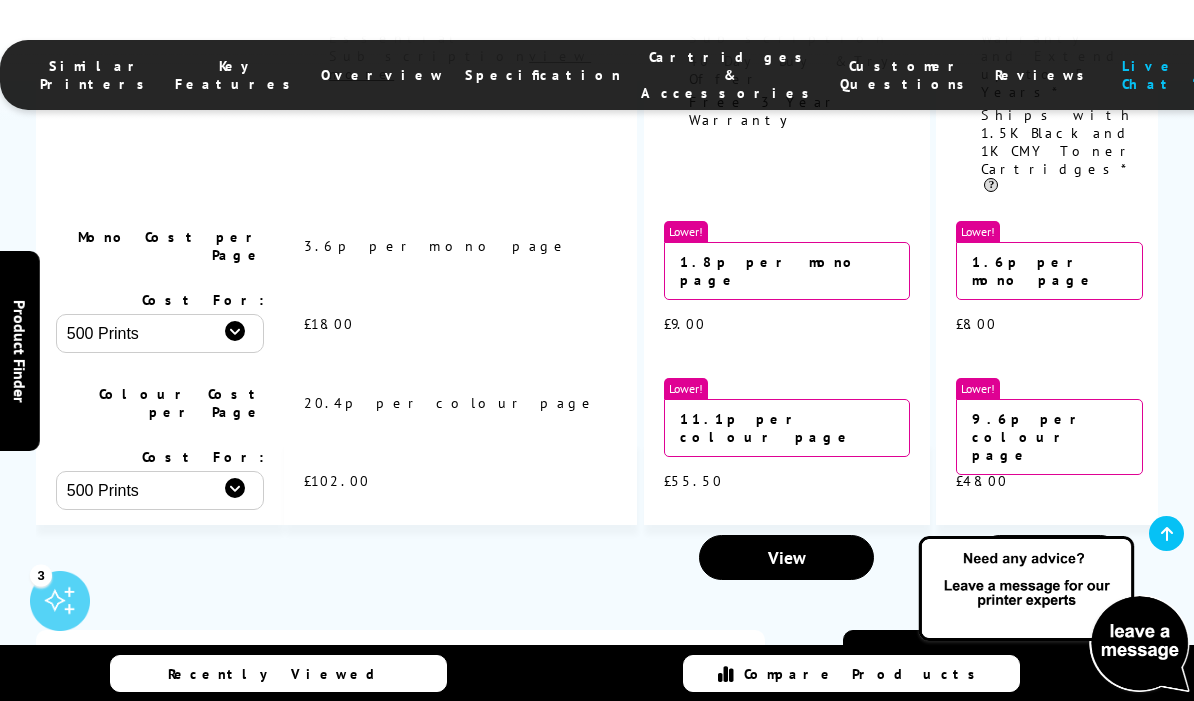scroll, scrollTop: 3282, scrollLeft: 0, axis: vertical 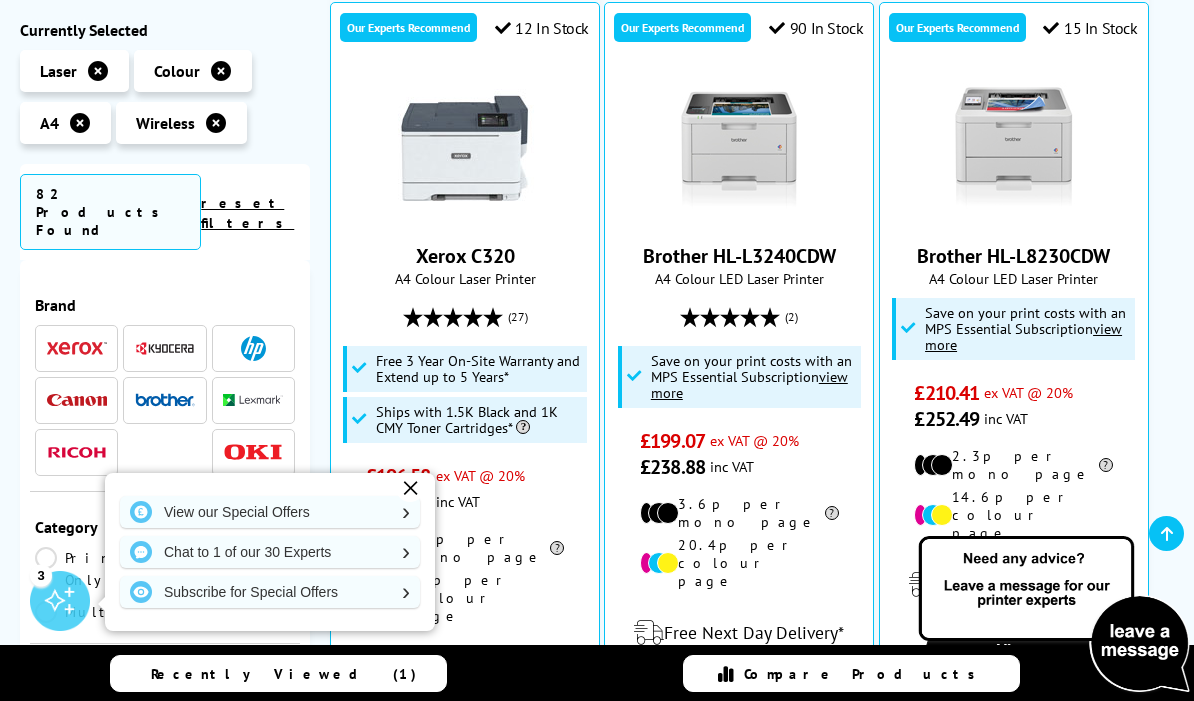 click on "✕" at bounding box center (410, 488) 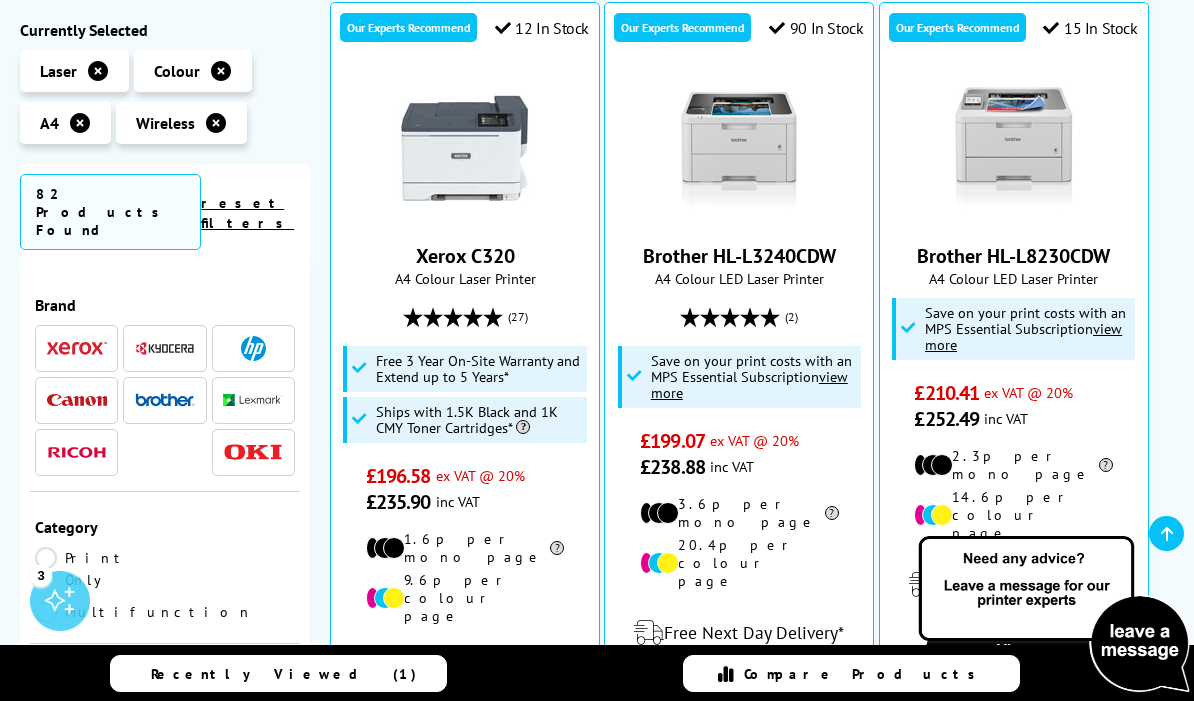 click on "Brother HL-L8230CDW" at bounding box center [1013, 256] 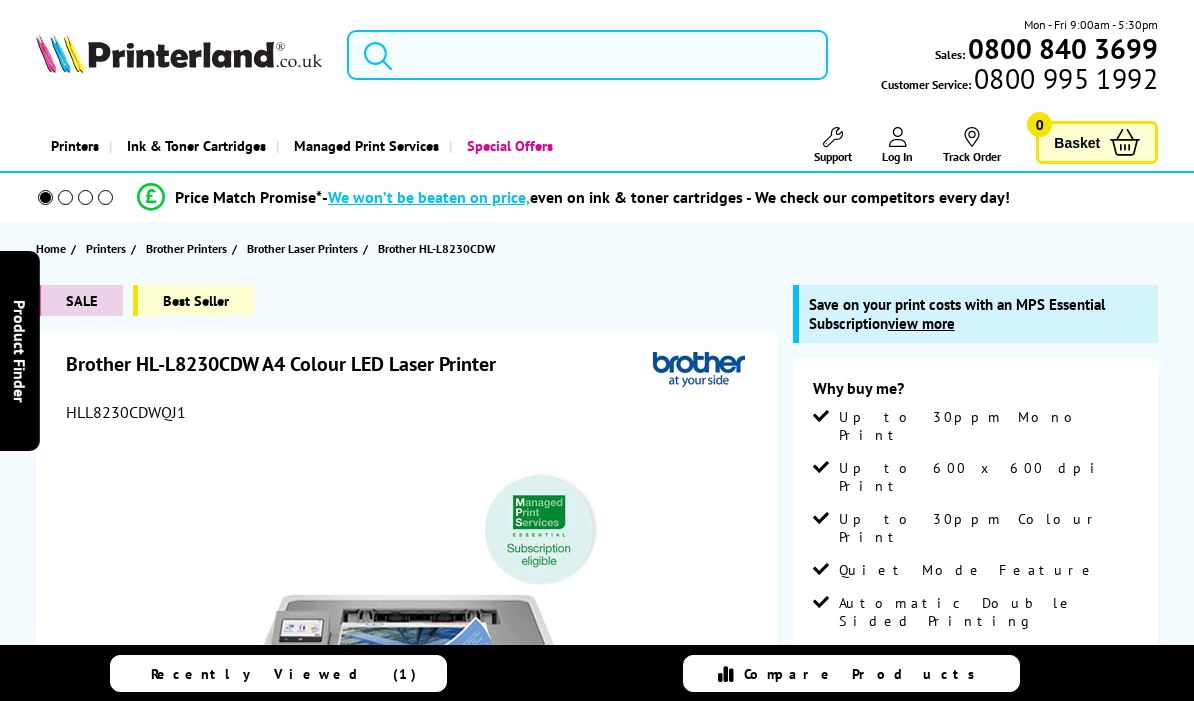 scroll, scrollTop: 0, scrollLeft: 0, axis: both 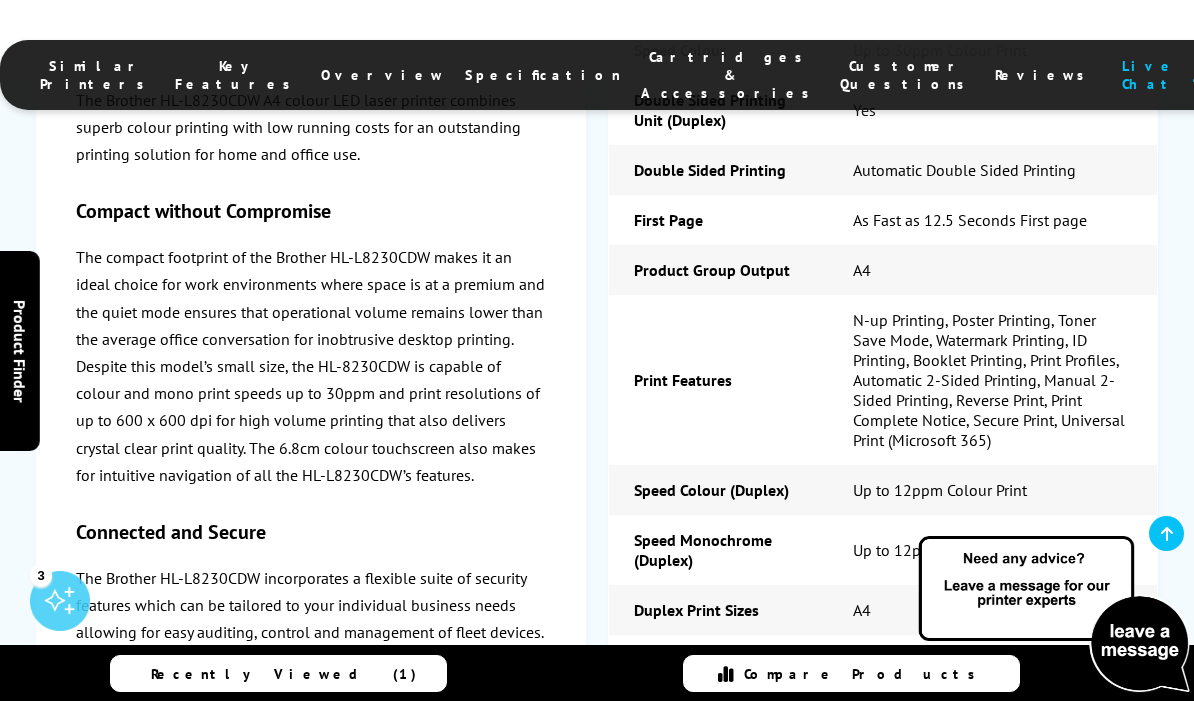 click on "Interfaces" at bounding box center [883, 732] 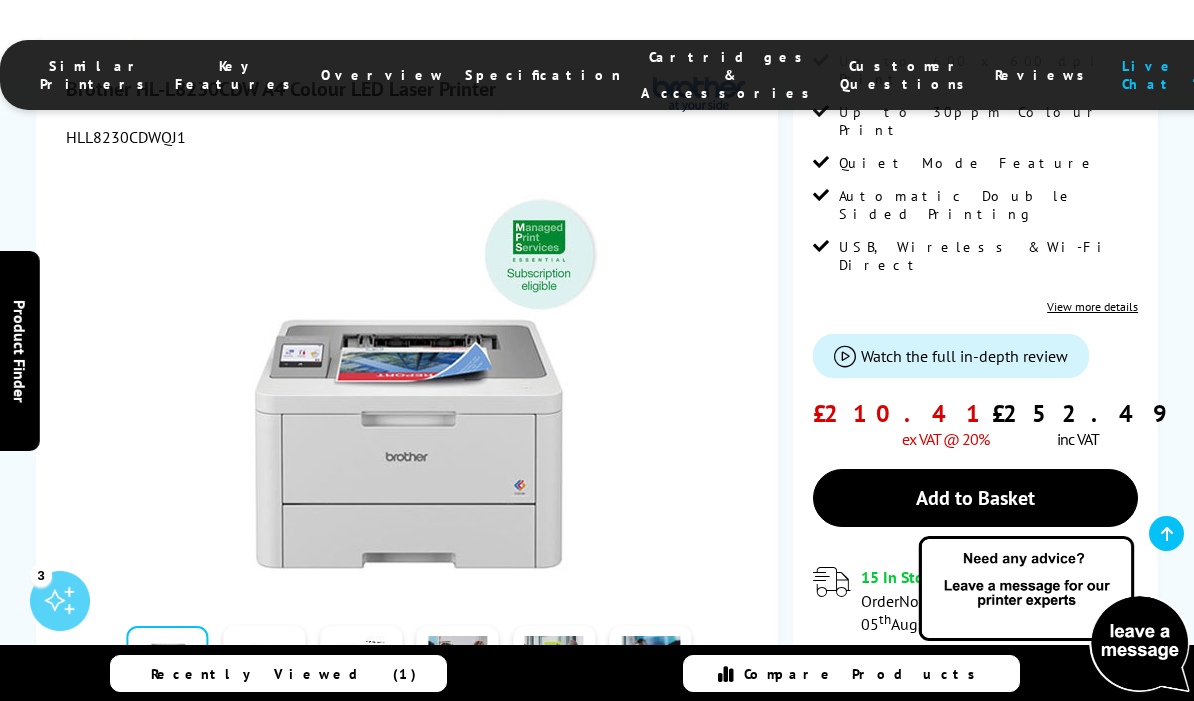 scroll, scrollTop: 0, scrollLeft: 0, axis: both 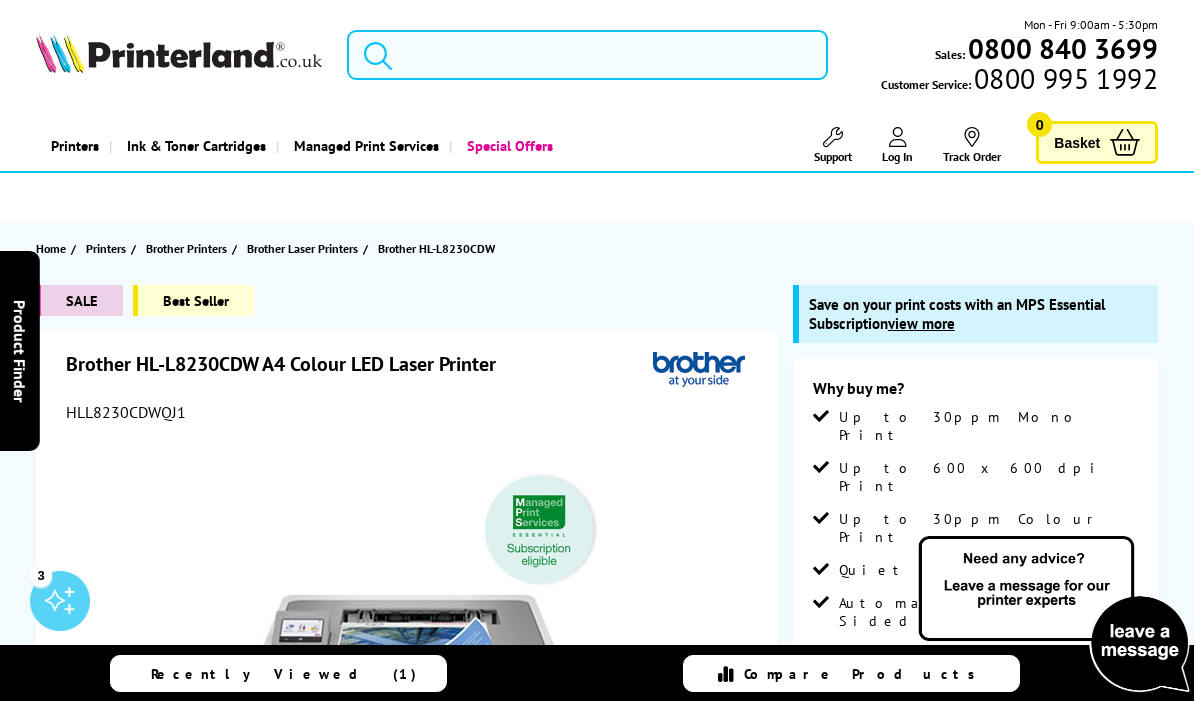 click at bounding box center [587, 55] 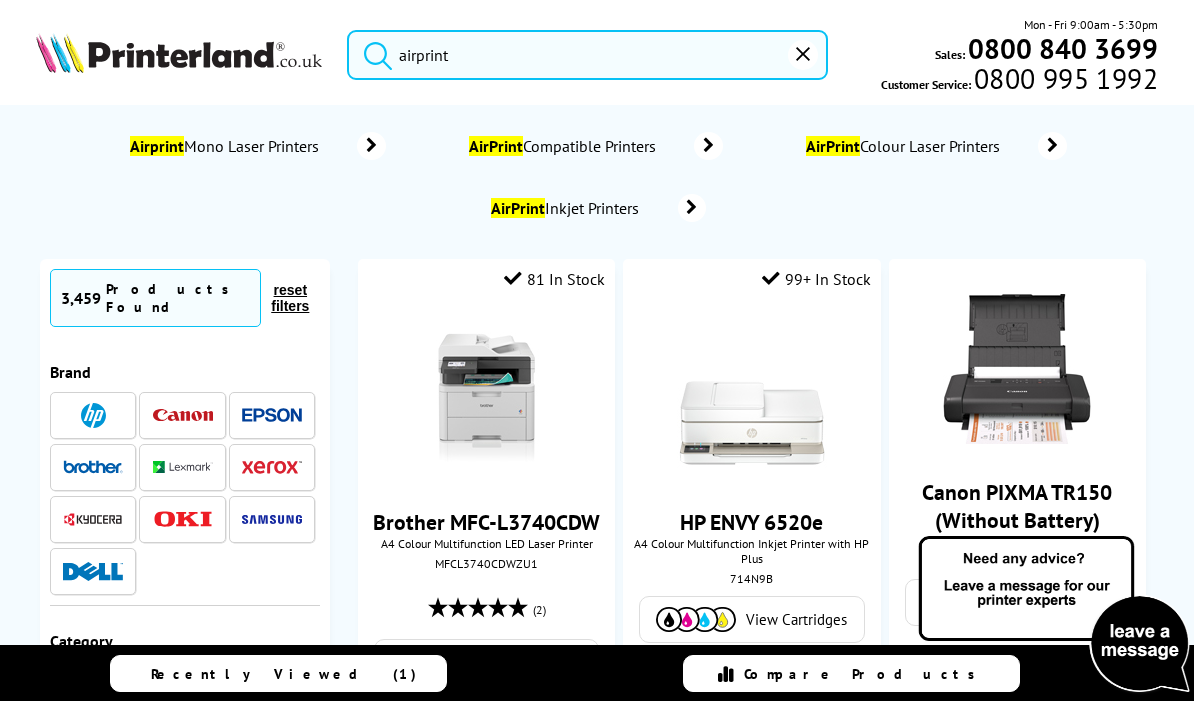 type on "airprint" 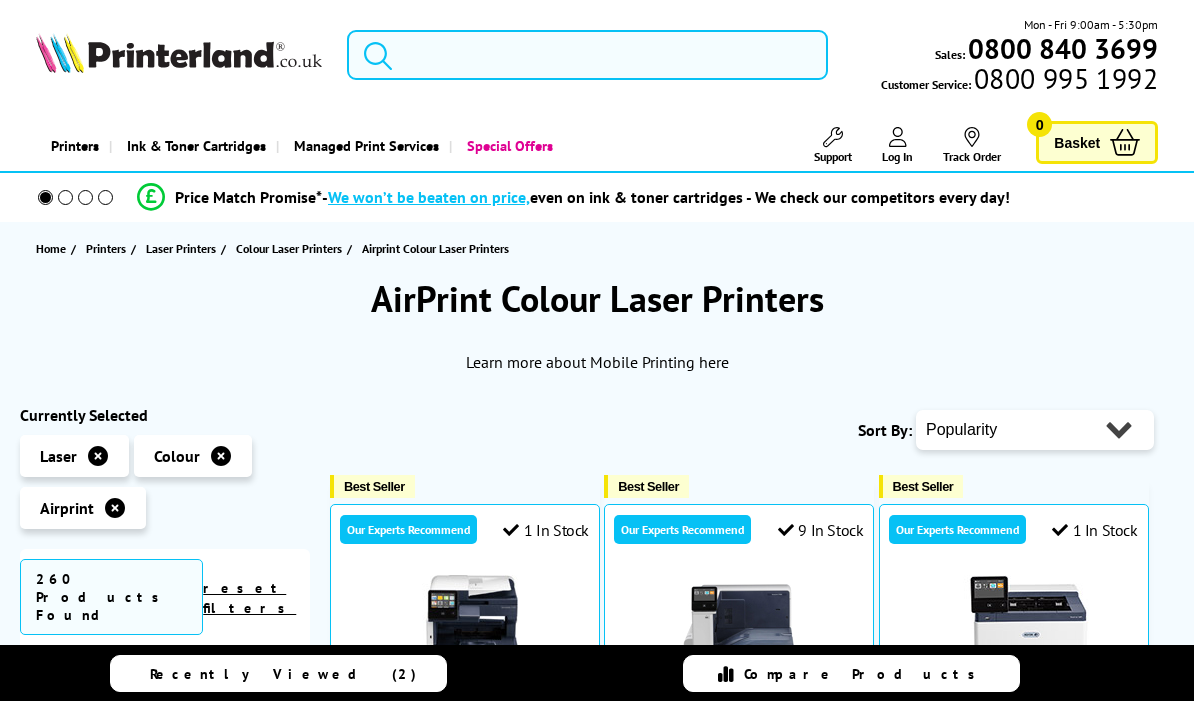 scroll, scrollTop: 0, scrollLeft: 0, axis: both 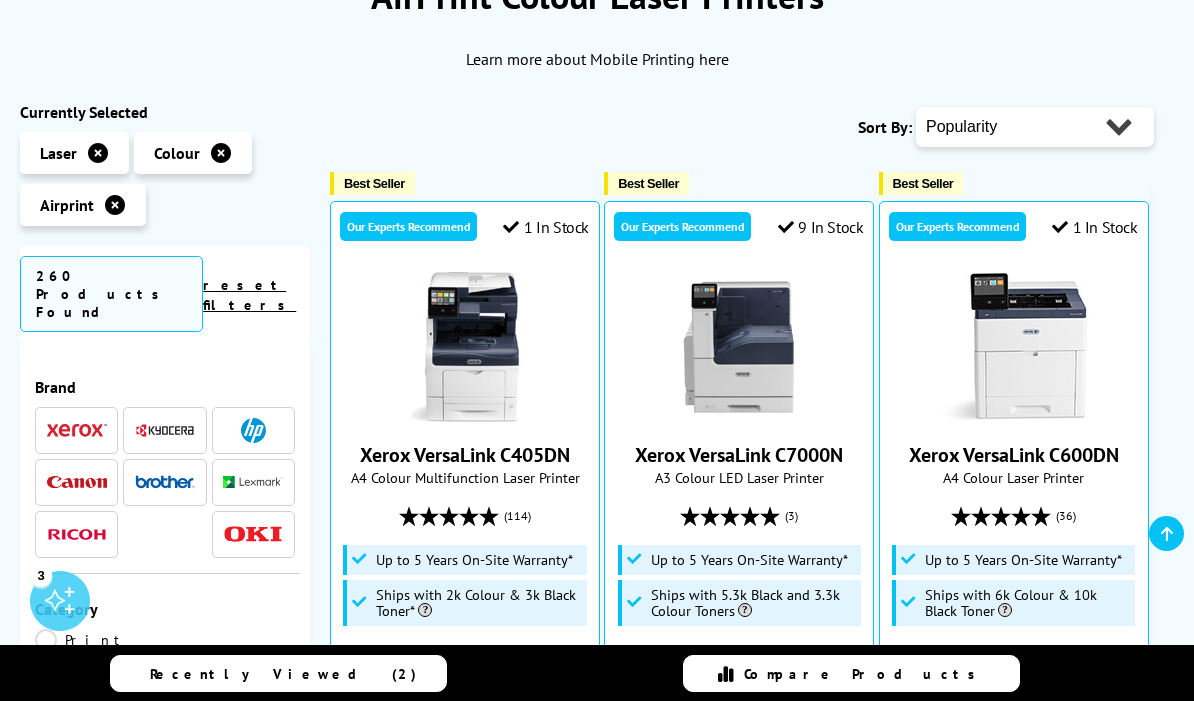 click on "Popularity
Rating
Price - Low to High
Price - High to Low
Running Costs - Low to High
Size - Small to Large" at bounding box center [1035, 127] 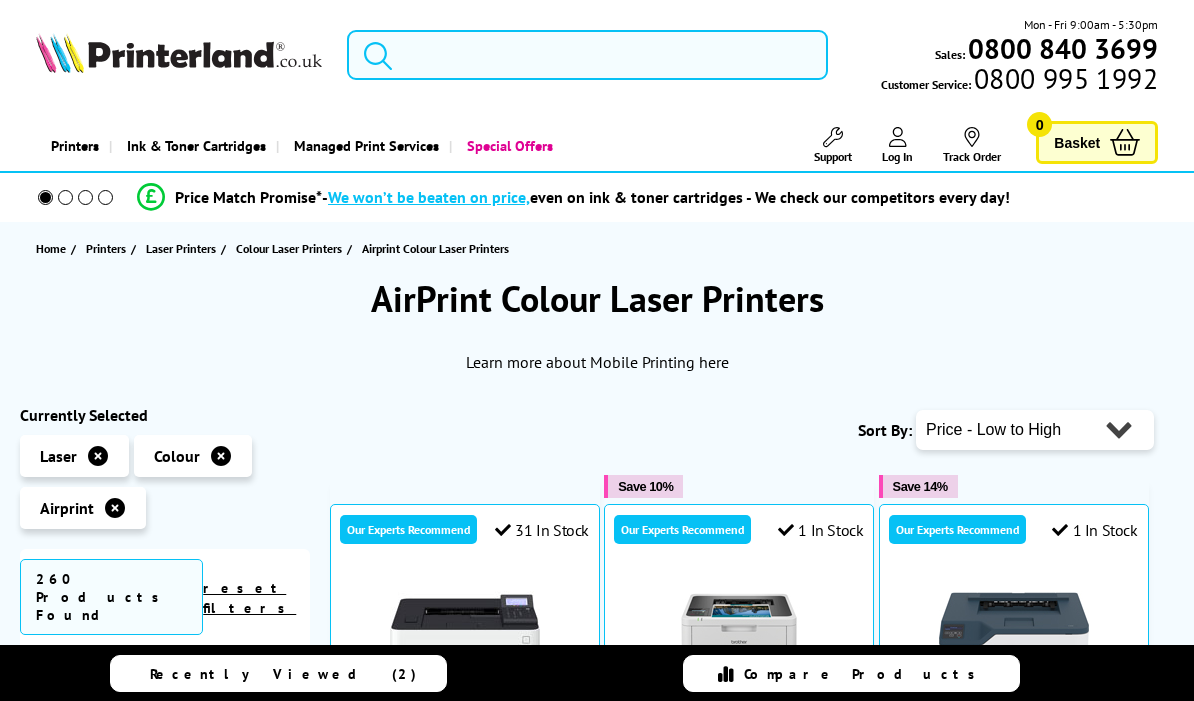 scroll, scrollTop: 0, scrollLeft: 0, axis: both 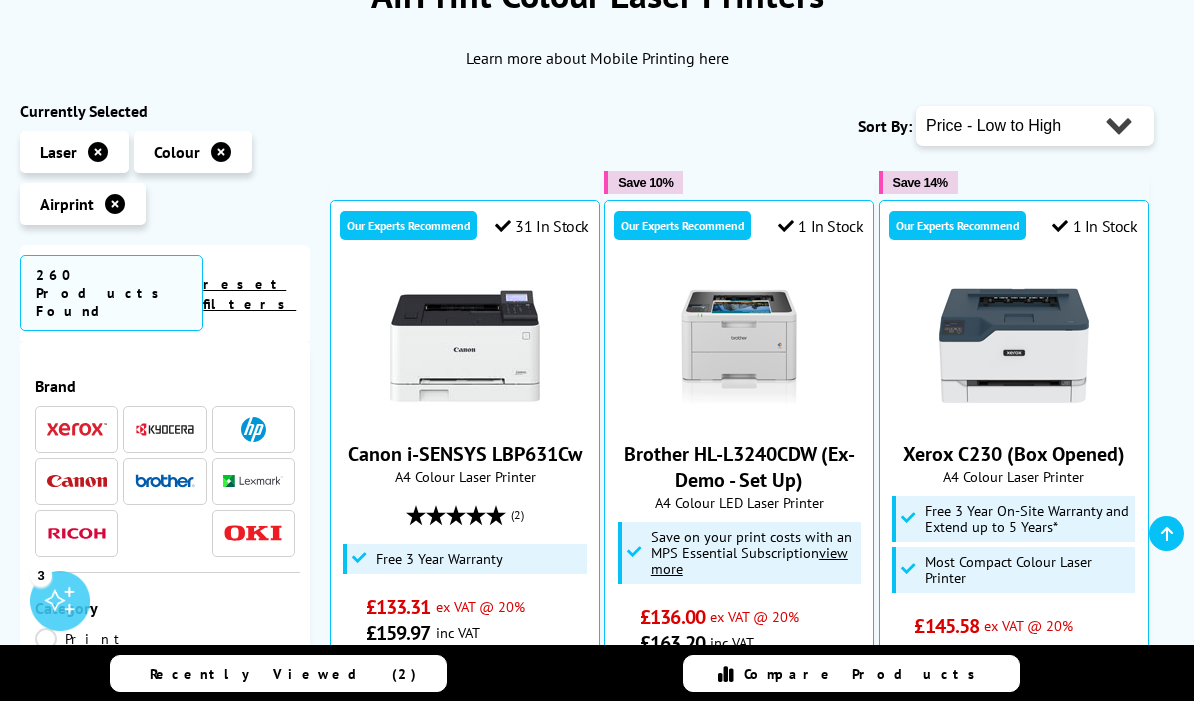 click on "Brother HL-L3240CDW (Ex-Demo - Set Up)" at bounding box center [739, 467] 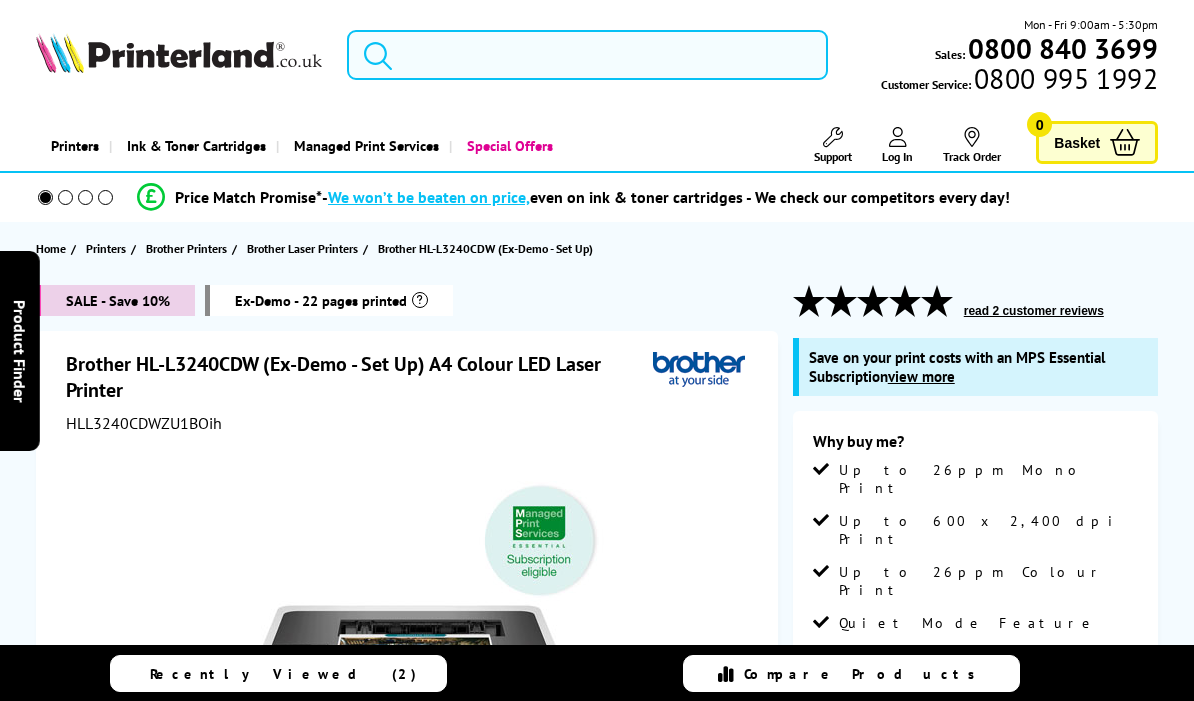 scroll, scrollTop: 0, scrollLeft: 0, axis: both 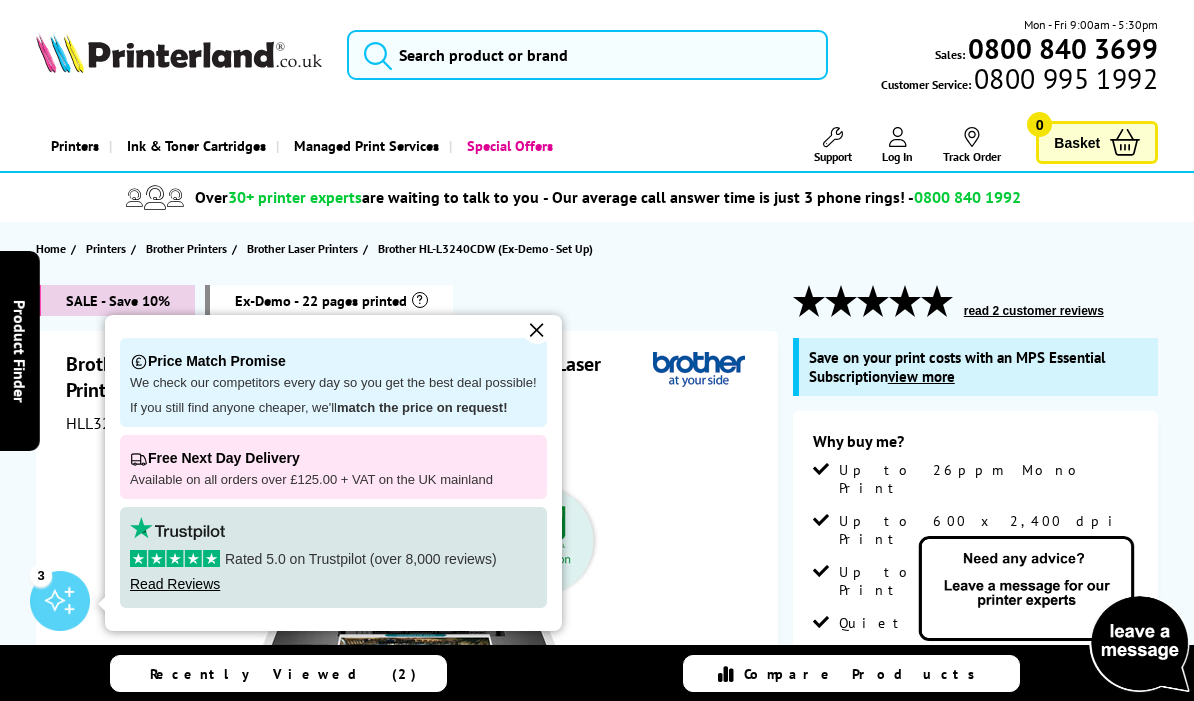 click on "✕" at bounding box center [537, 330] 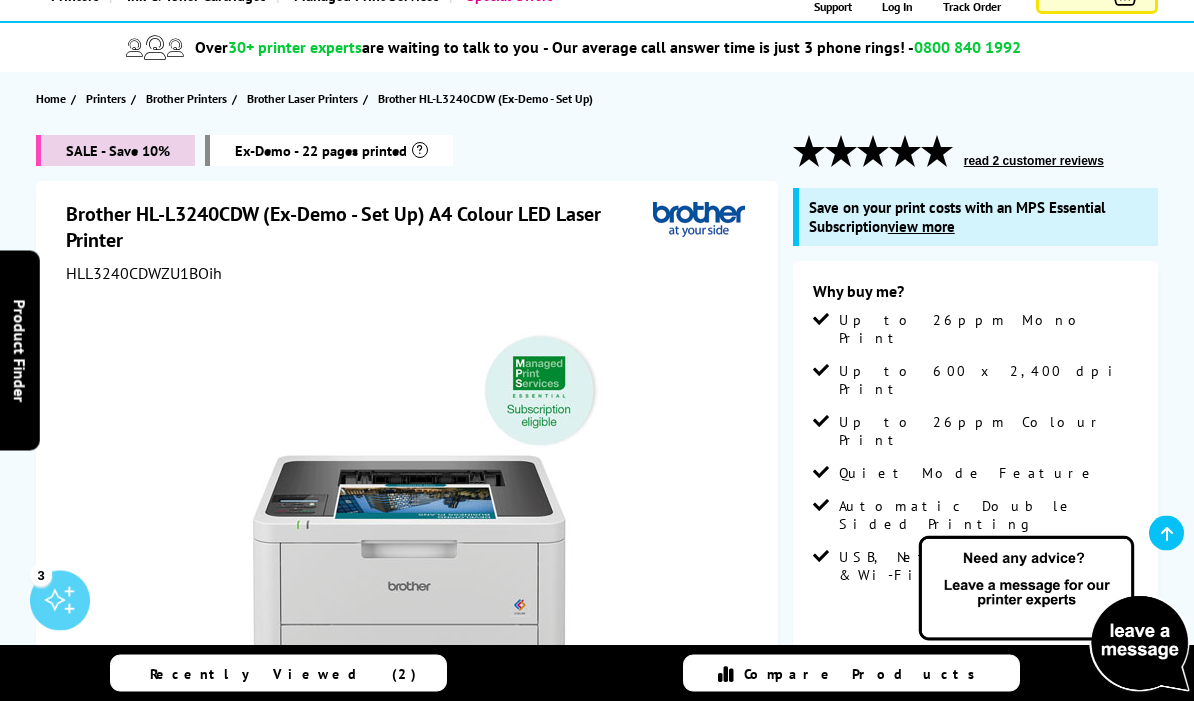 scroll, scrollTop: 147, scrollLeft: 0, axis: vertical 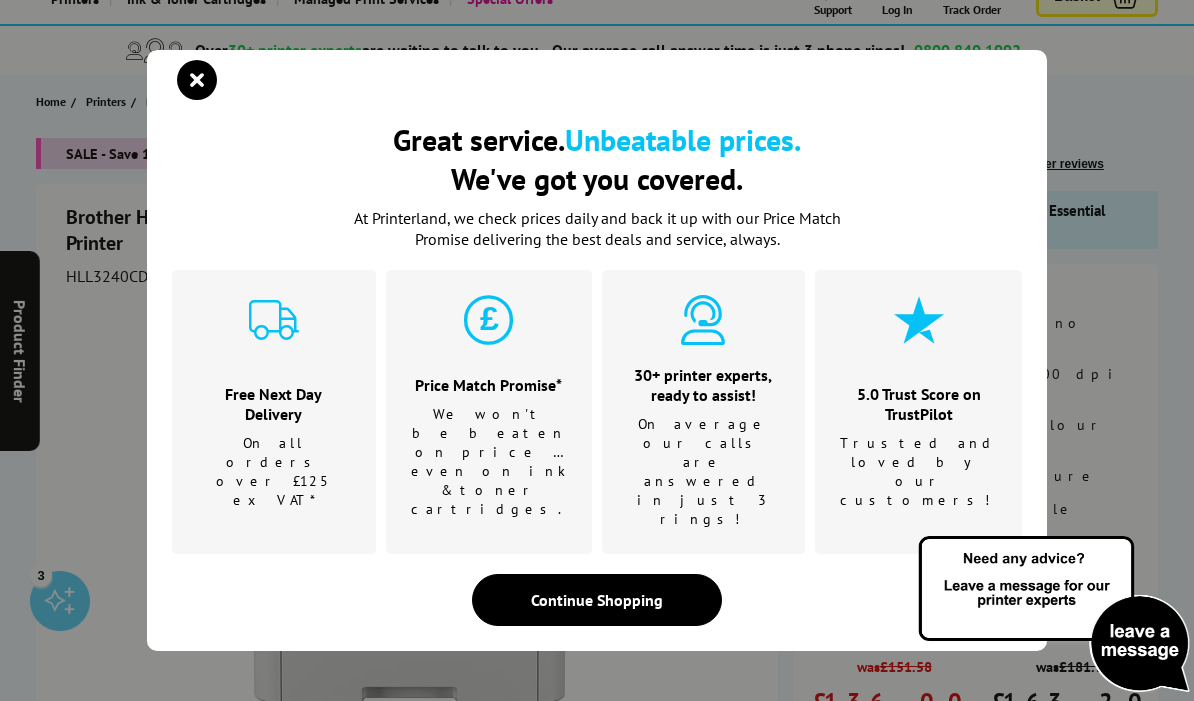 click at bounding box center [197, 80] 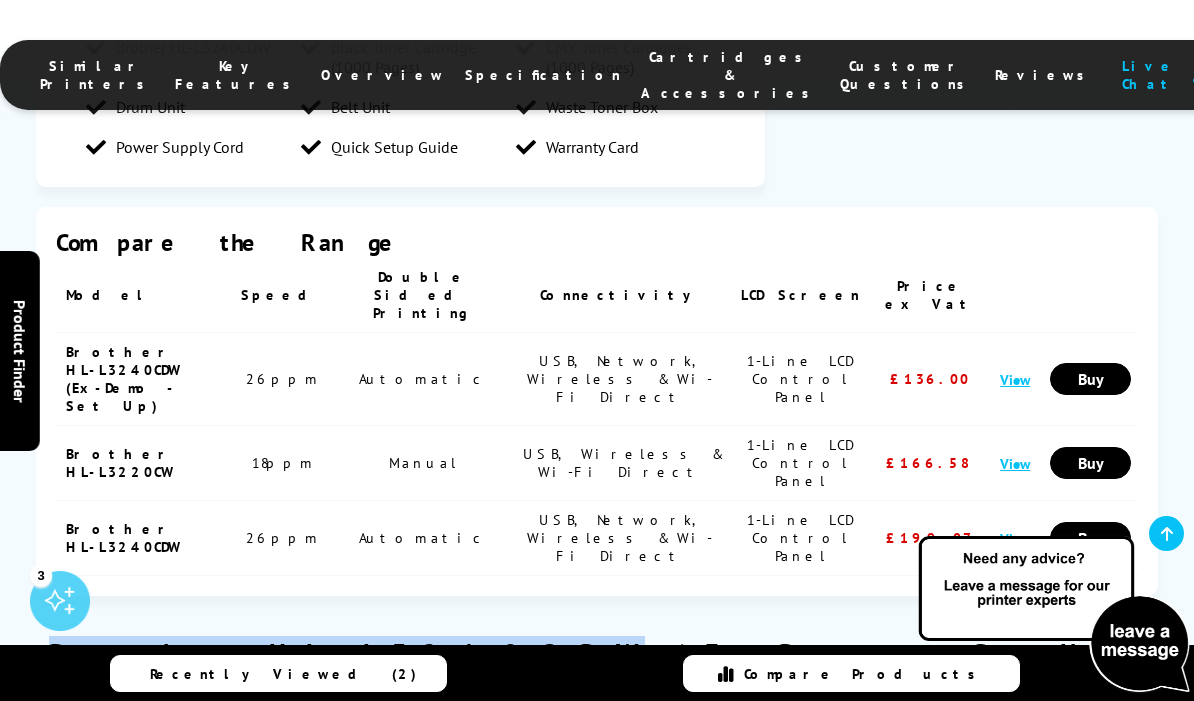 scroll, scrollTop: 3306, scrollLeft: 0, axis: vertical 